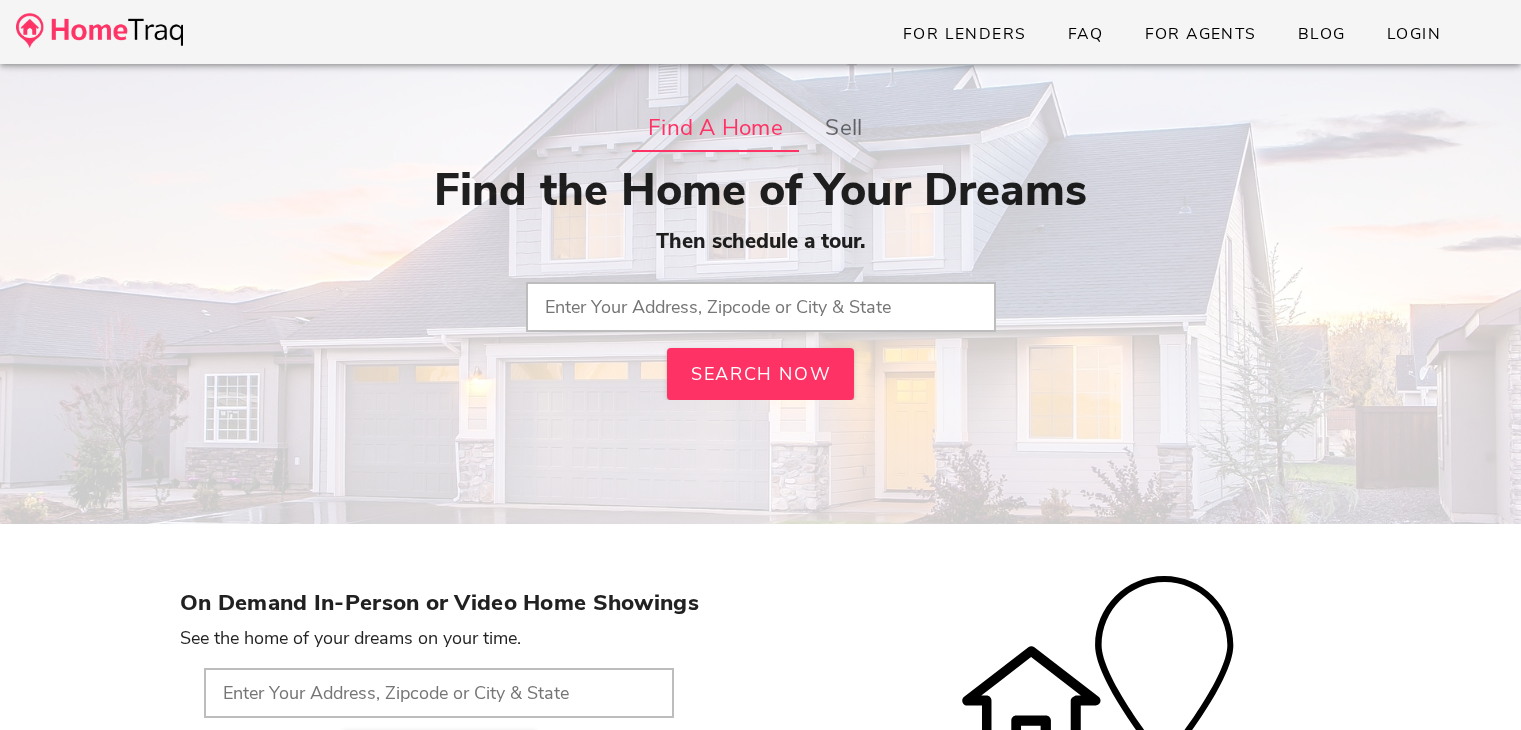 scroll, scrollTop: 0, scrollLeft: 0, axis: both 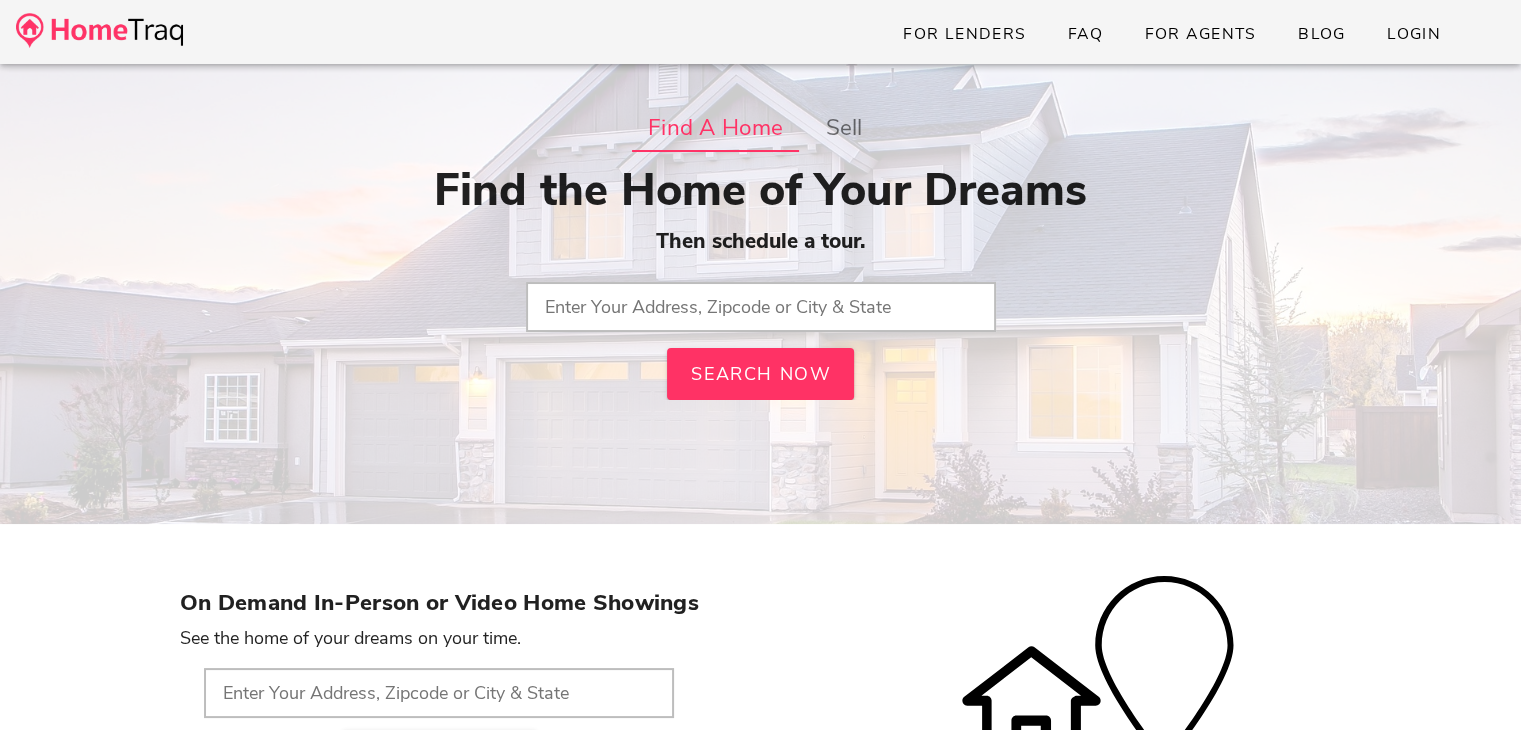drag, startPoint x: 438, startPoint y: 194, endPoint x: 1130, endPoint y: 217, distance: 692.38214 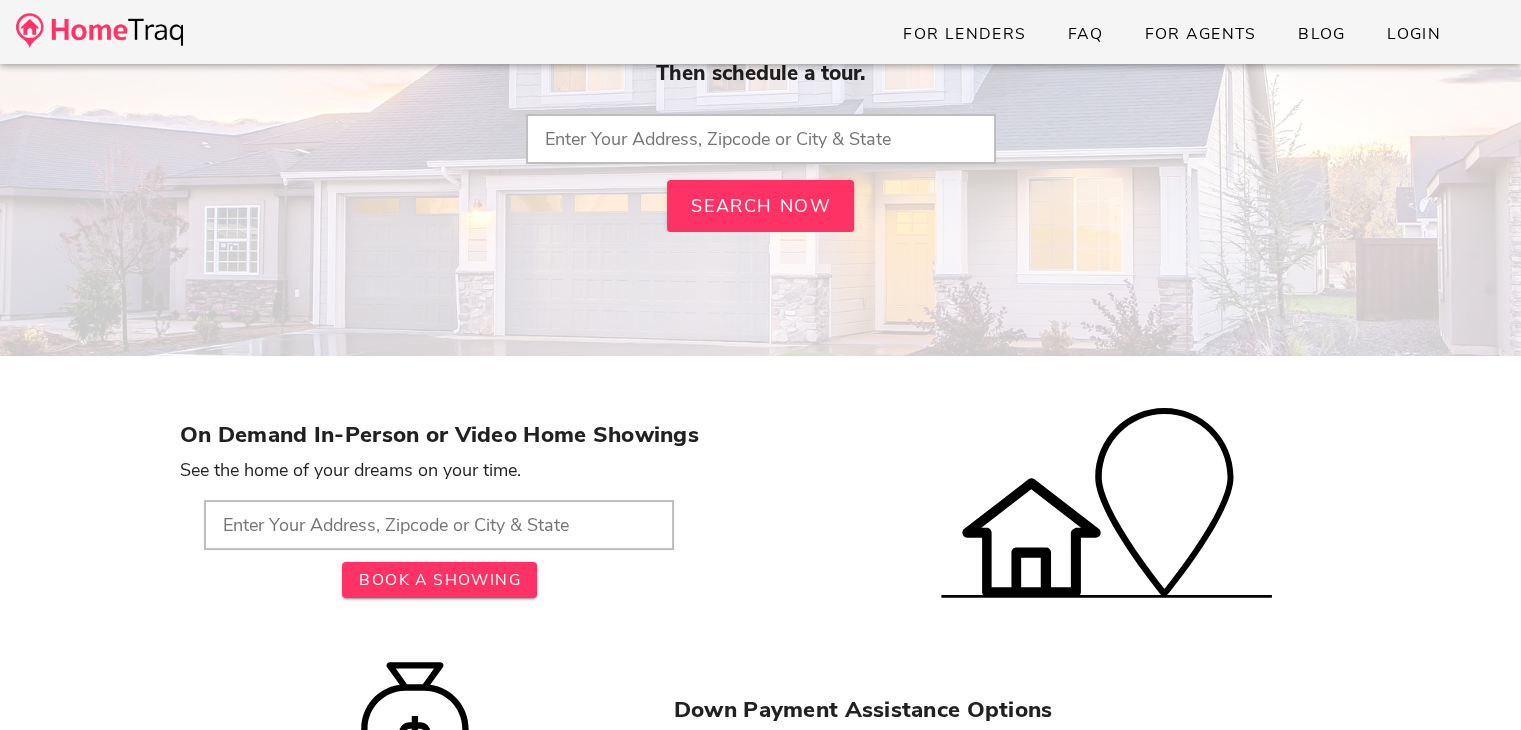scroll, scrollTop: 200, scrollLeft: 0, axis: vertical 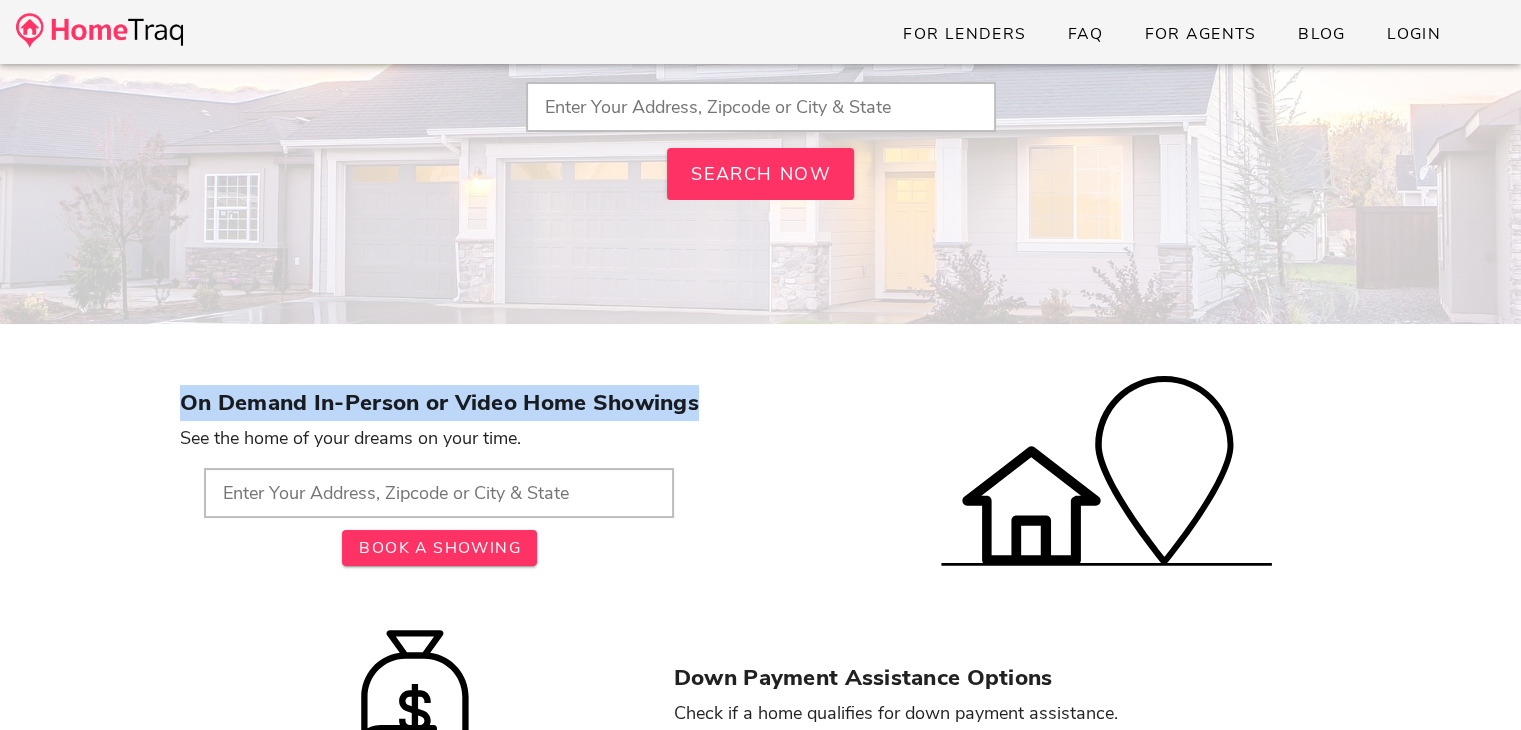 drag, startPoint x: 186, startPoint y: 402, endPoint x: 740, endPoint y: 406, distance: 554.01447 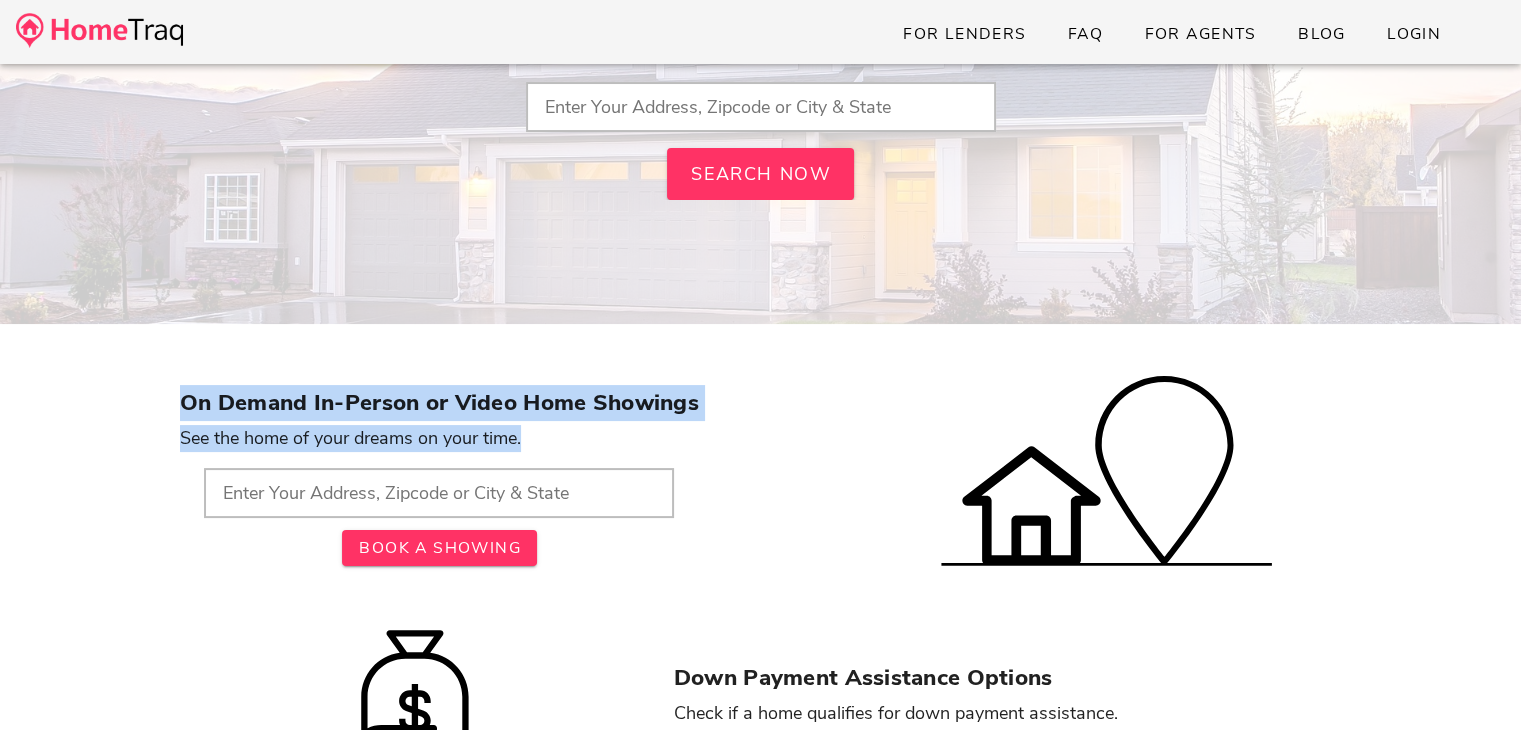 drag, startPoint x: 182, startPoint y: 405, endPoint x: 544, endPoint y: 441, distance: 363.78564 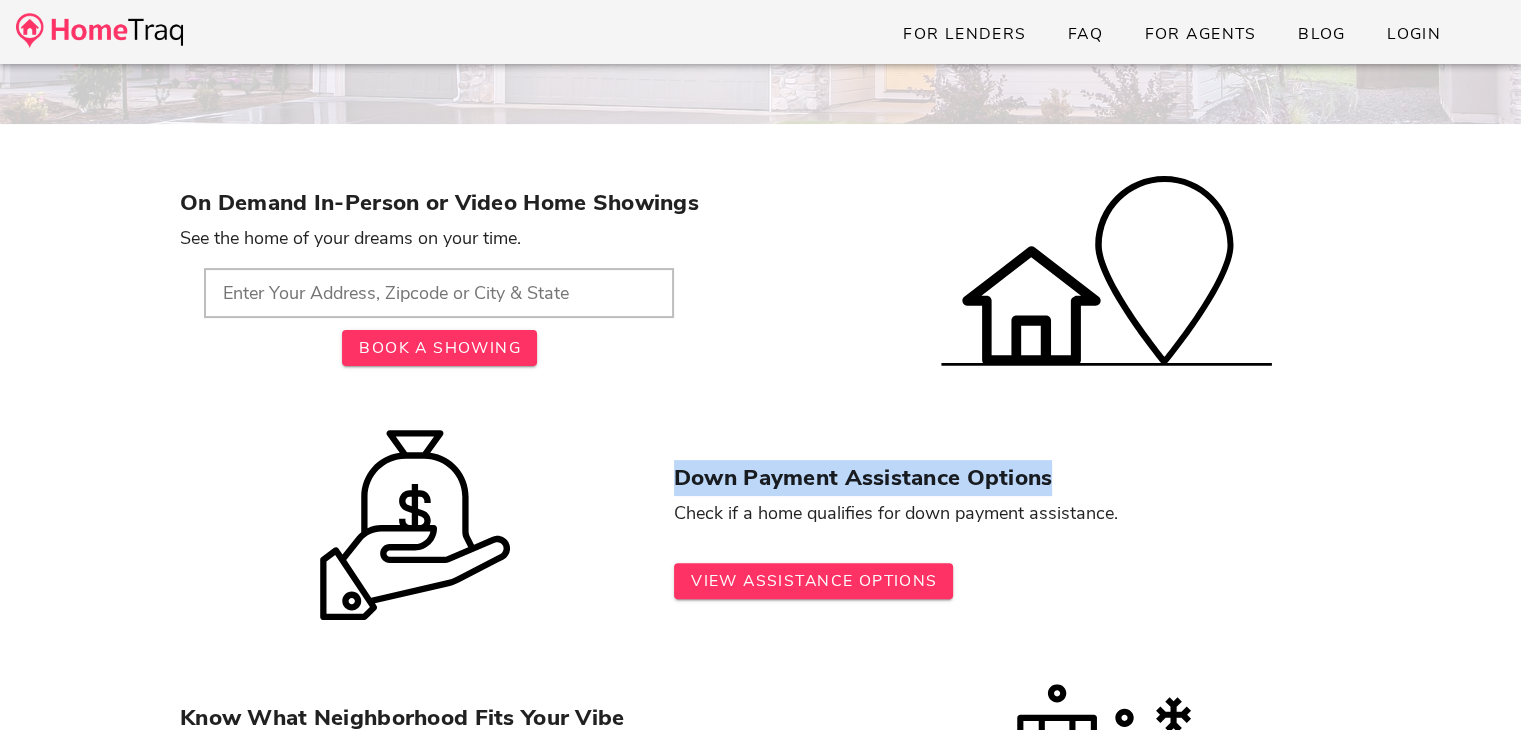 drag, startPoint x: 676, startPoint y: 474, endPoint x: 1094, endPoint y: 486, distance: 418.1722 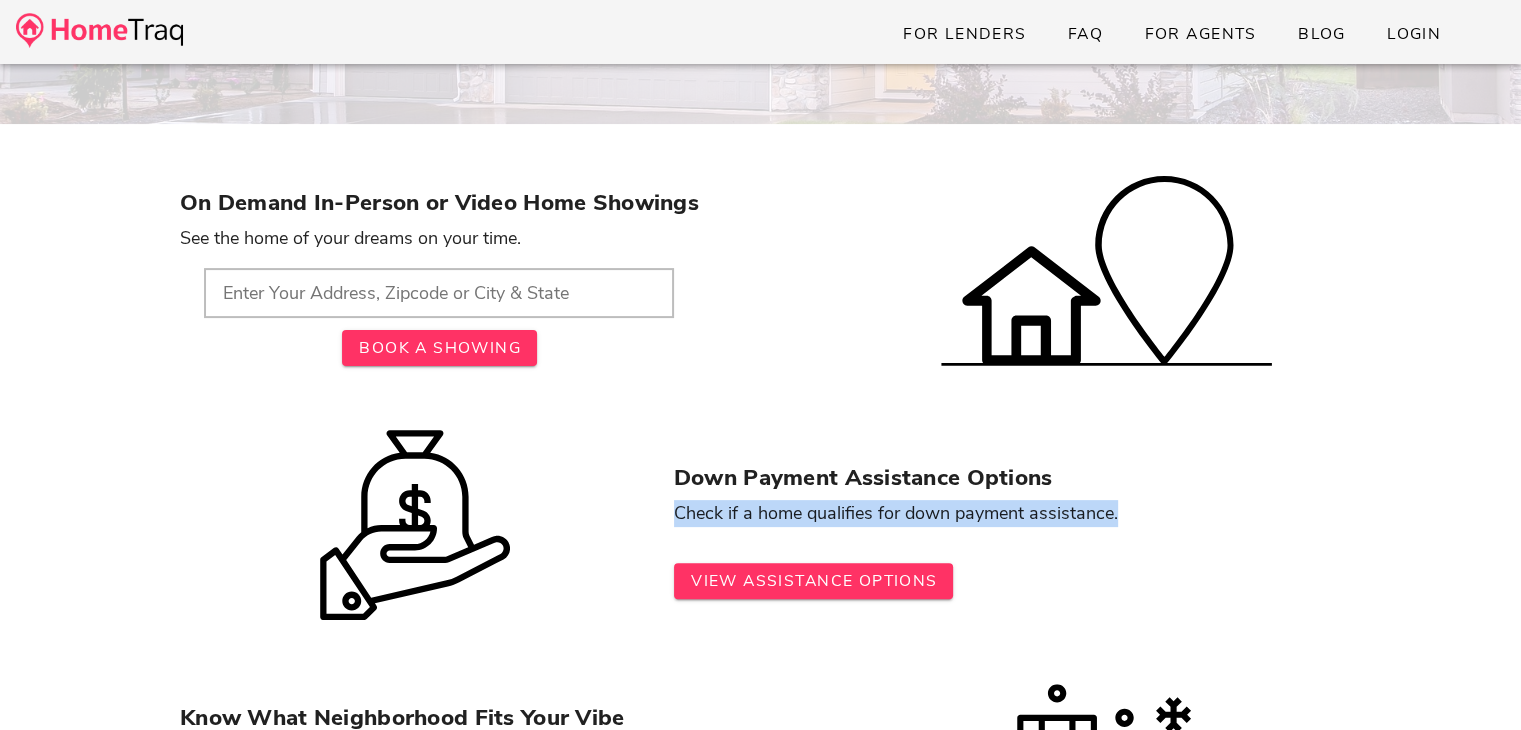 drag, startPoint x: 675, startPoint y: 512, endPoint x: 1152, endPoint y: 520, distance: 477.06708 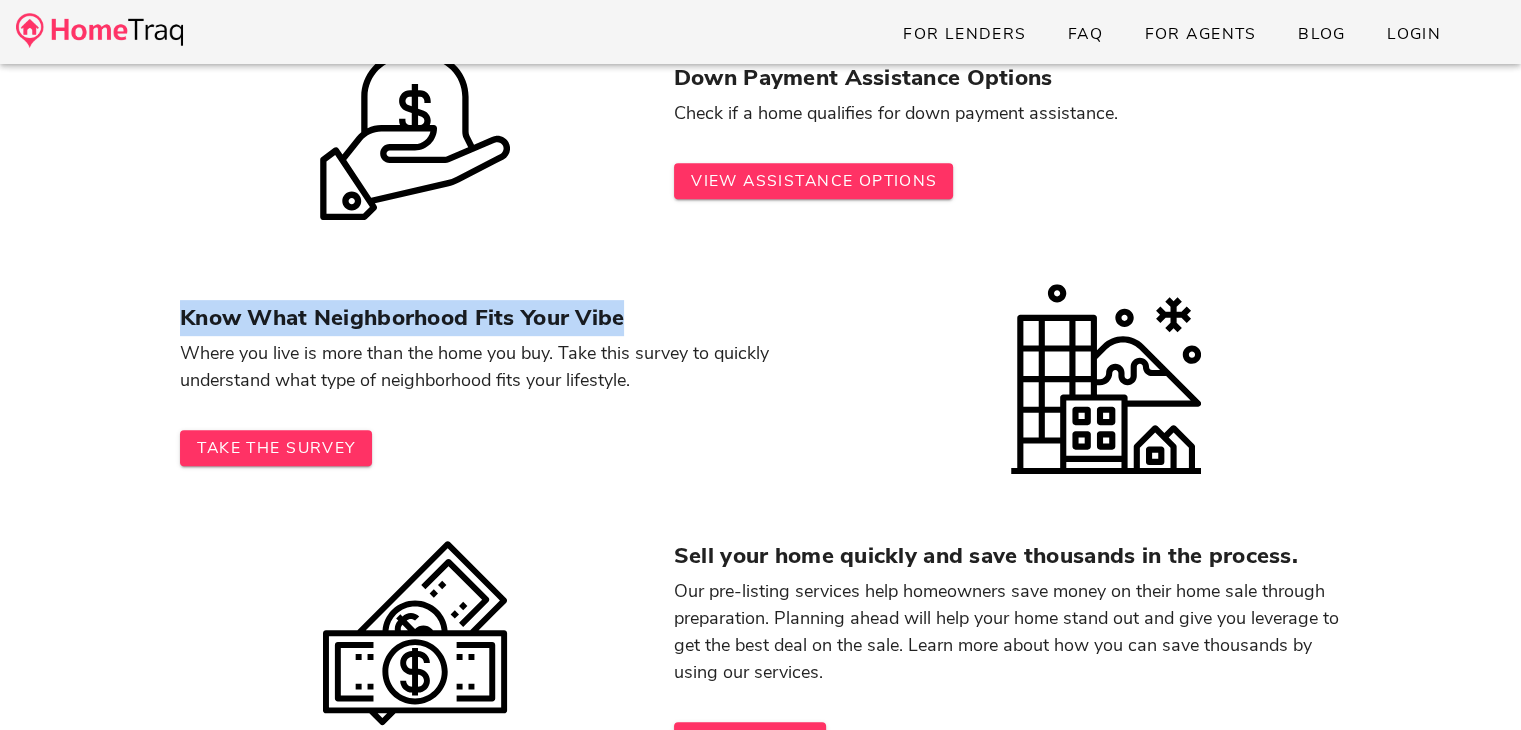 drag, startPoint x: 181, startPoint y: 317, endPoint x: 625, endPoint y: 329, distance: 444.16214 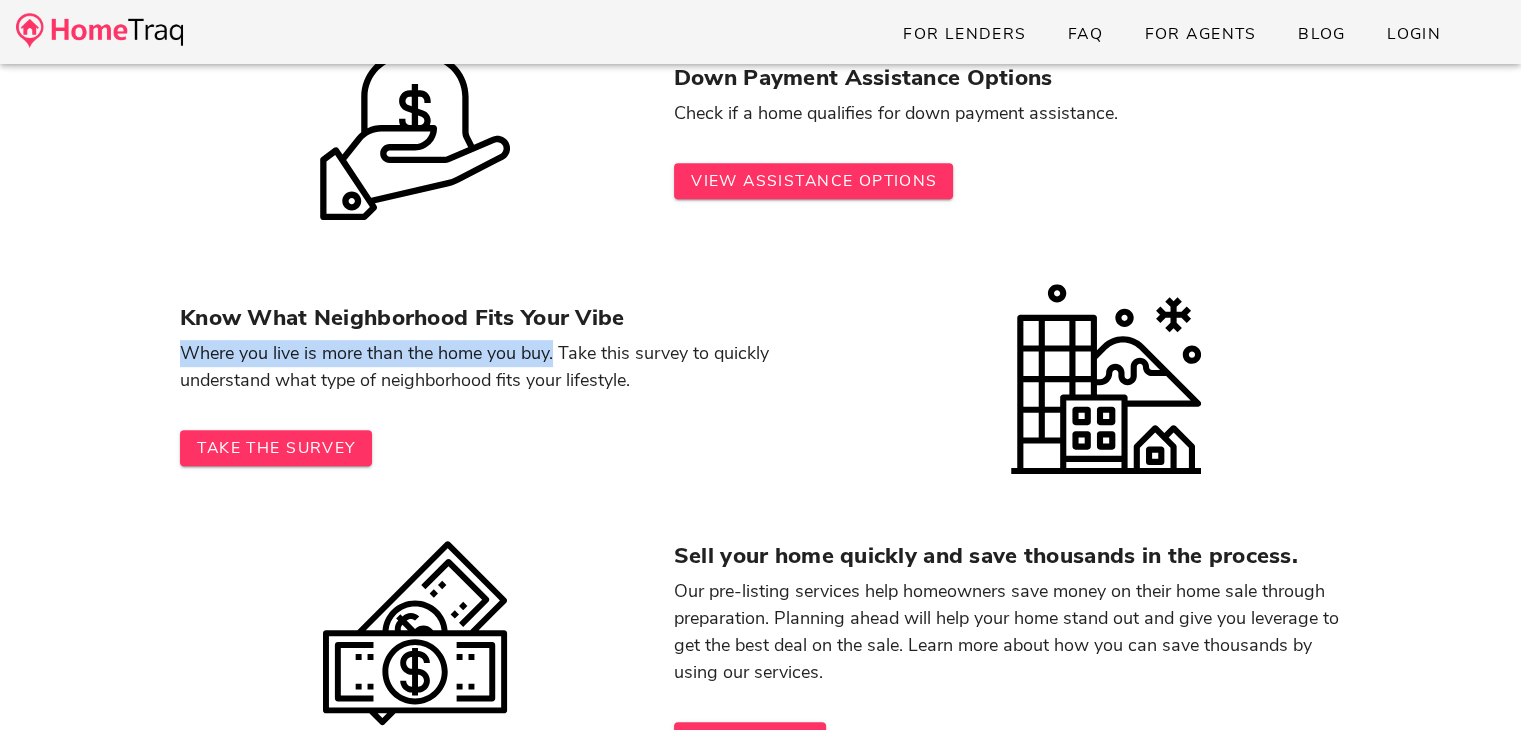 drag, startPoint x: 184, startPoint y: 349, endPoint x: 554, endPoint y: 356, distance: 370.06622 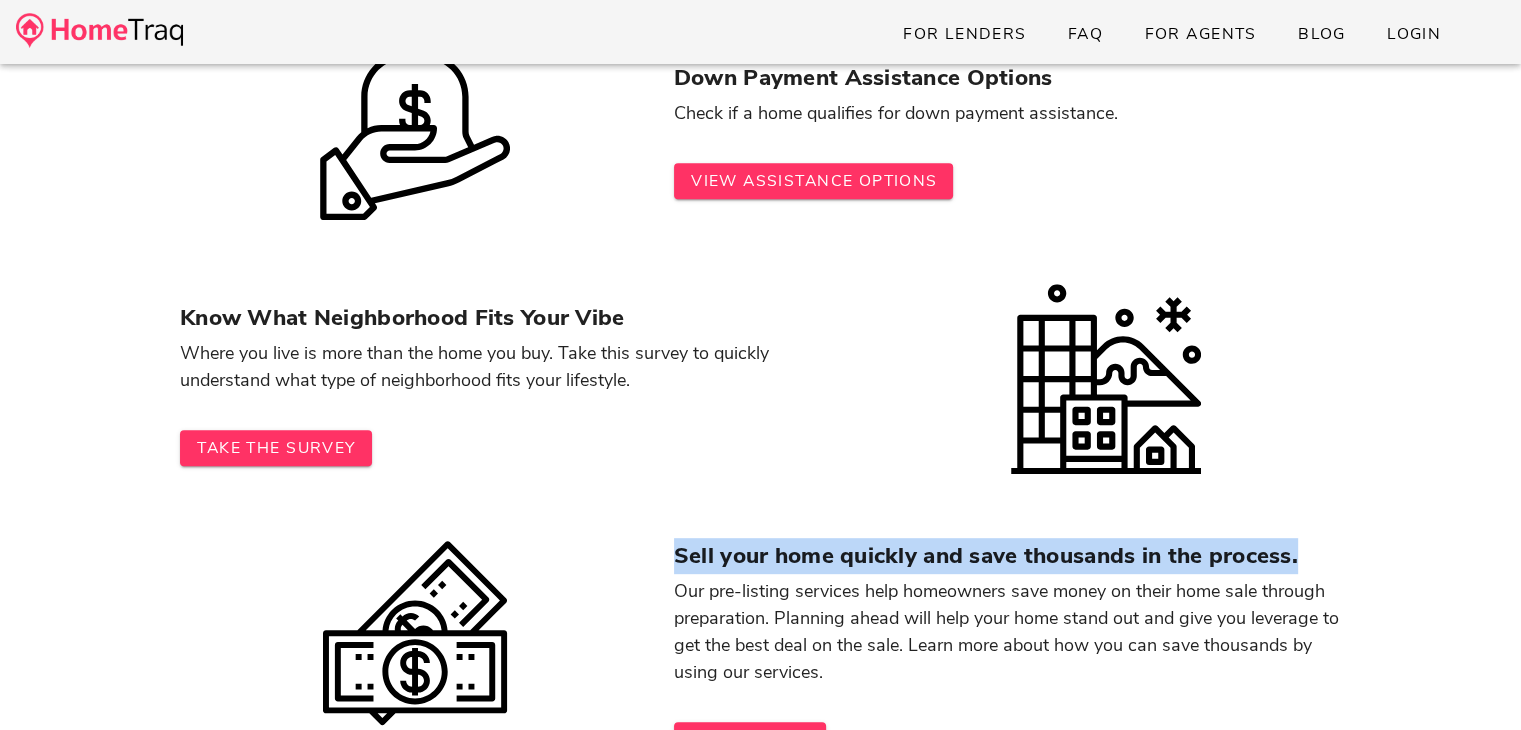 drag, startPoint x: 676, startPoint y: 553, endPoint x: 1346, endPoint y: 555, distance: 670.003 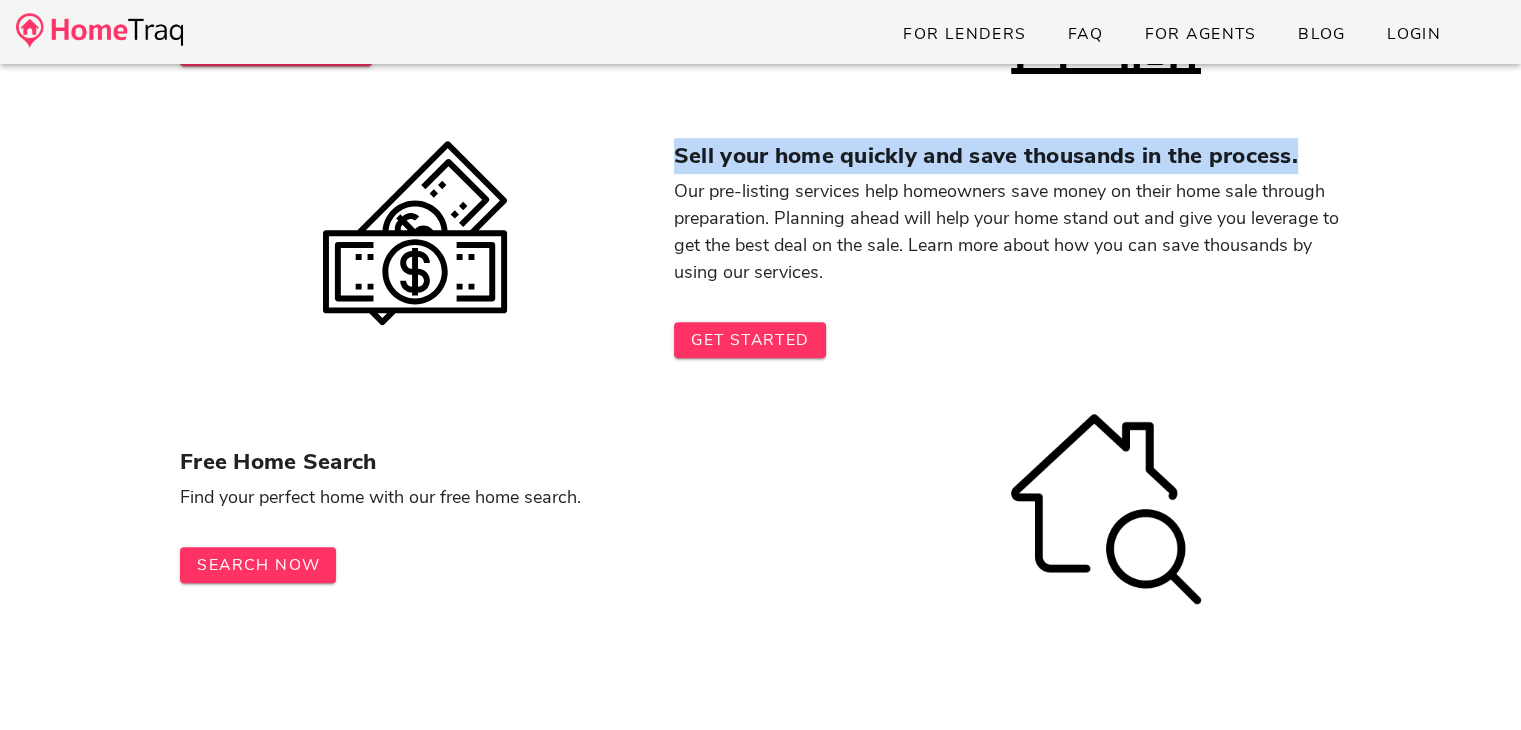 scroll, scrollTop: 1000, scrollLeft: 0, axis: vertical 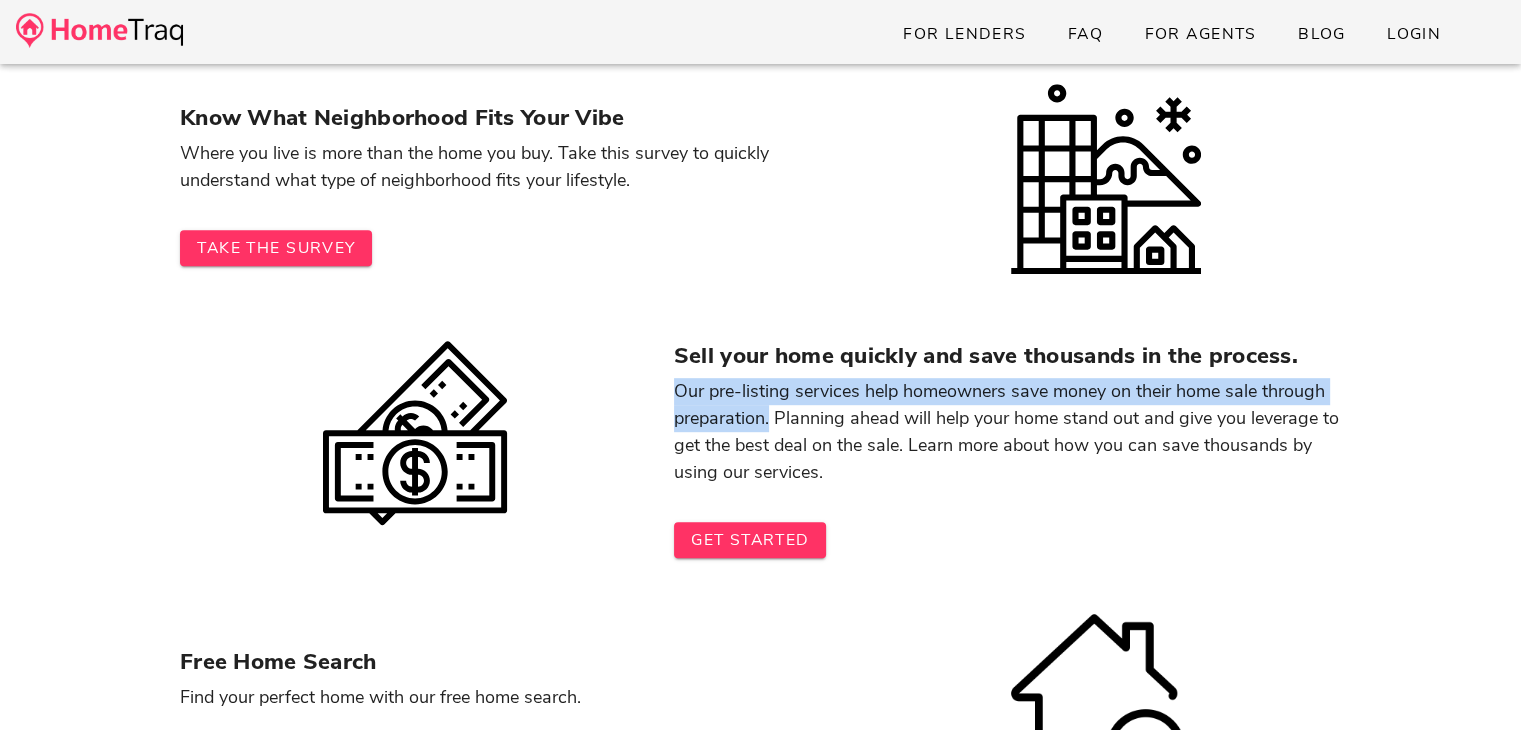 drag, startPoint x: 675, startPoint y: 389, endPoint x: 769, endPoint y: 423, distance: 99.95999 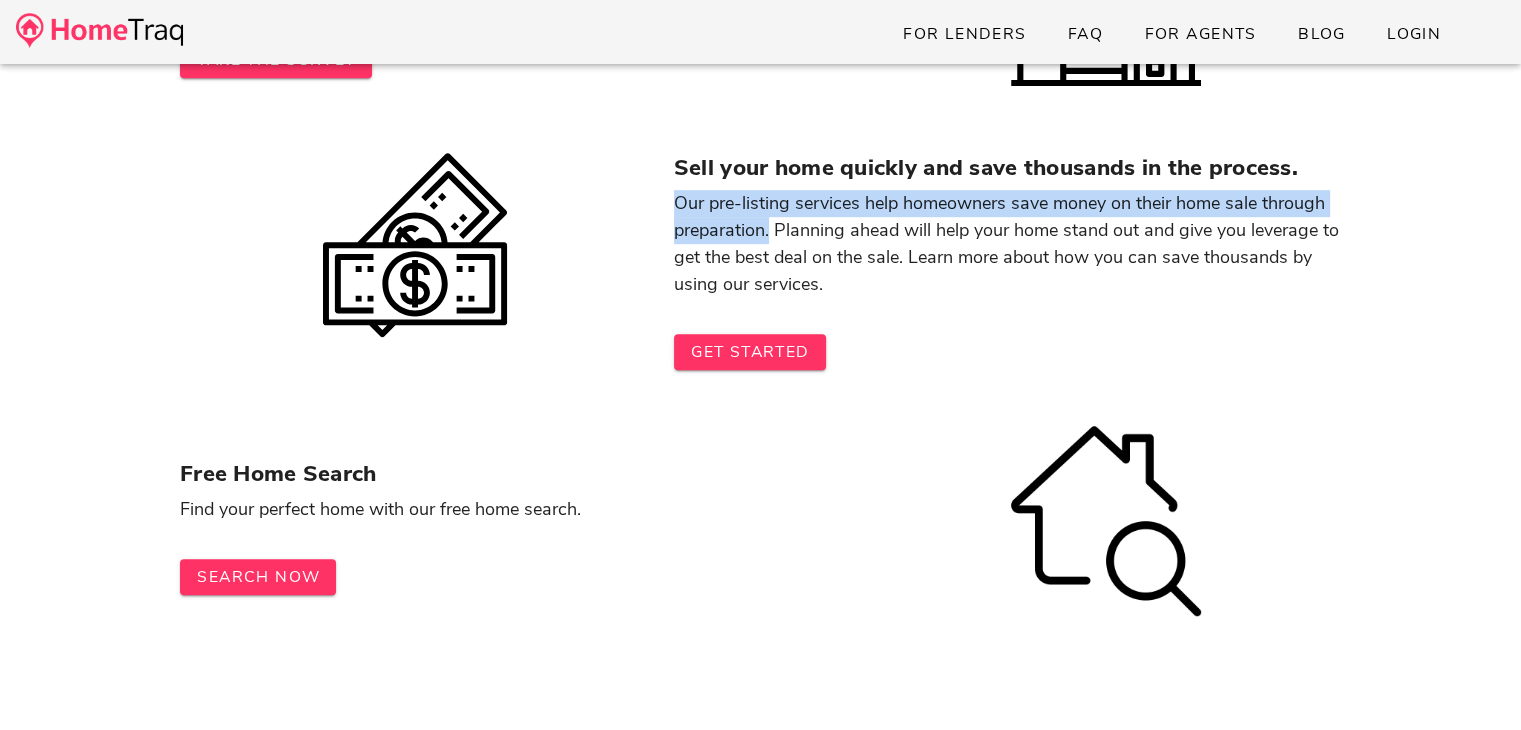 scroll, scrollTop: 1200, scrollLeft: 0, axis: vertical 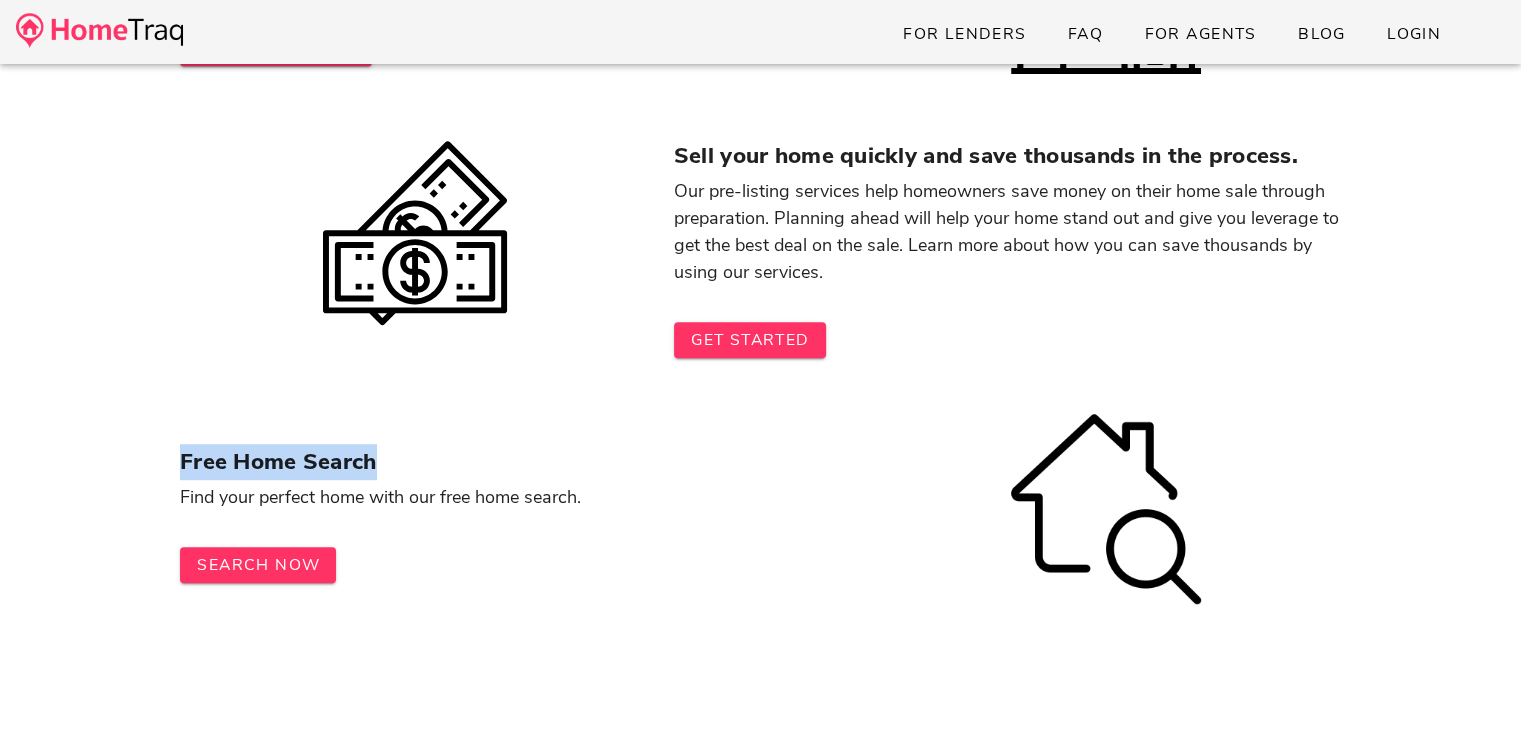 drag, startPoint x: 180, startPoint y: 459, endPoint x: 464, endPoint y: 454, distance: 284.044 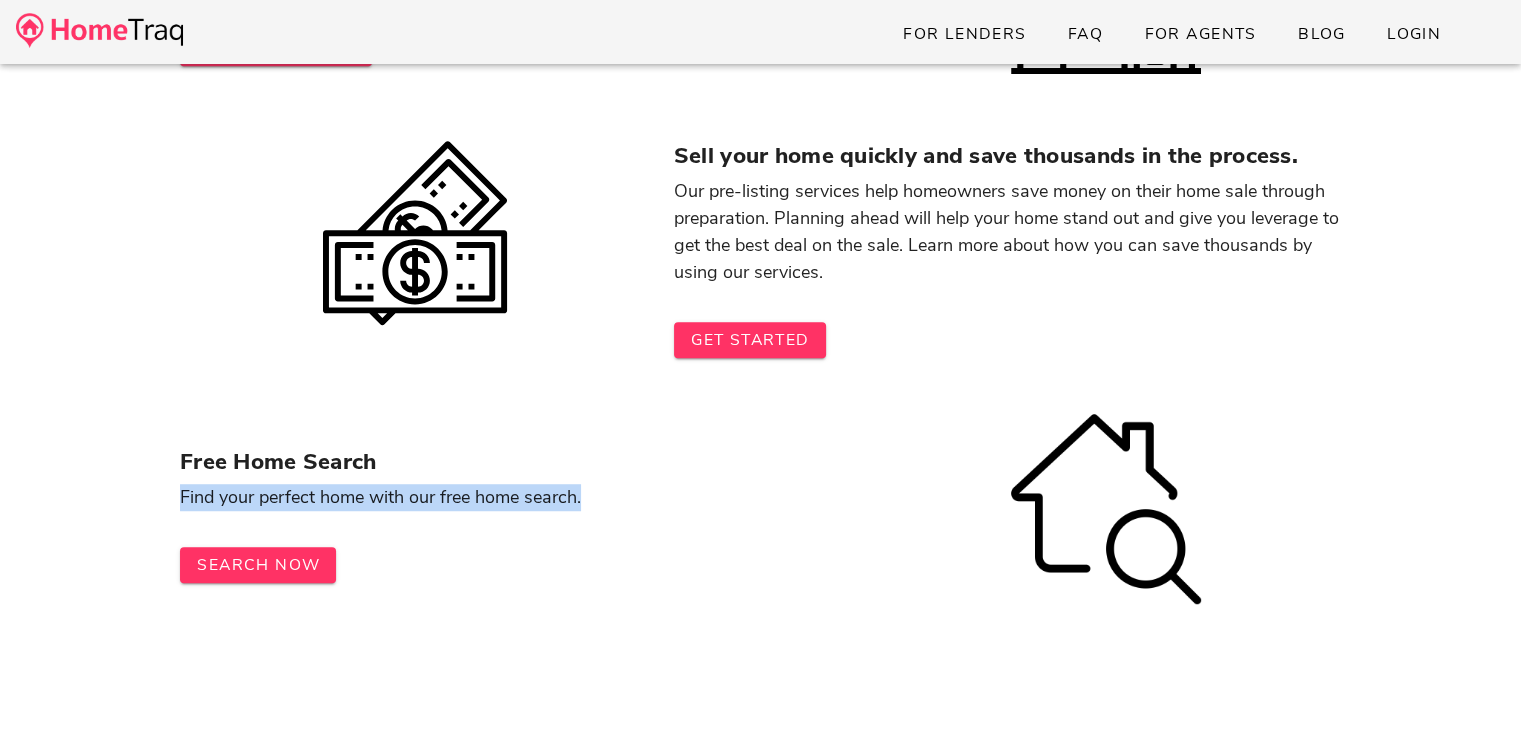 drag, startPoint x: 178, startPoint y: 495, endPoint x: 655, endPoint y: 506, distance: 477.12683 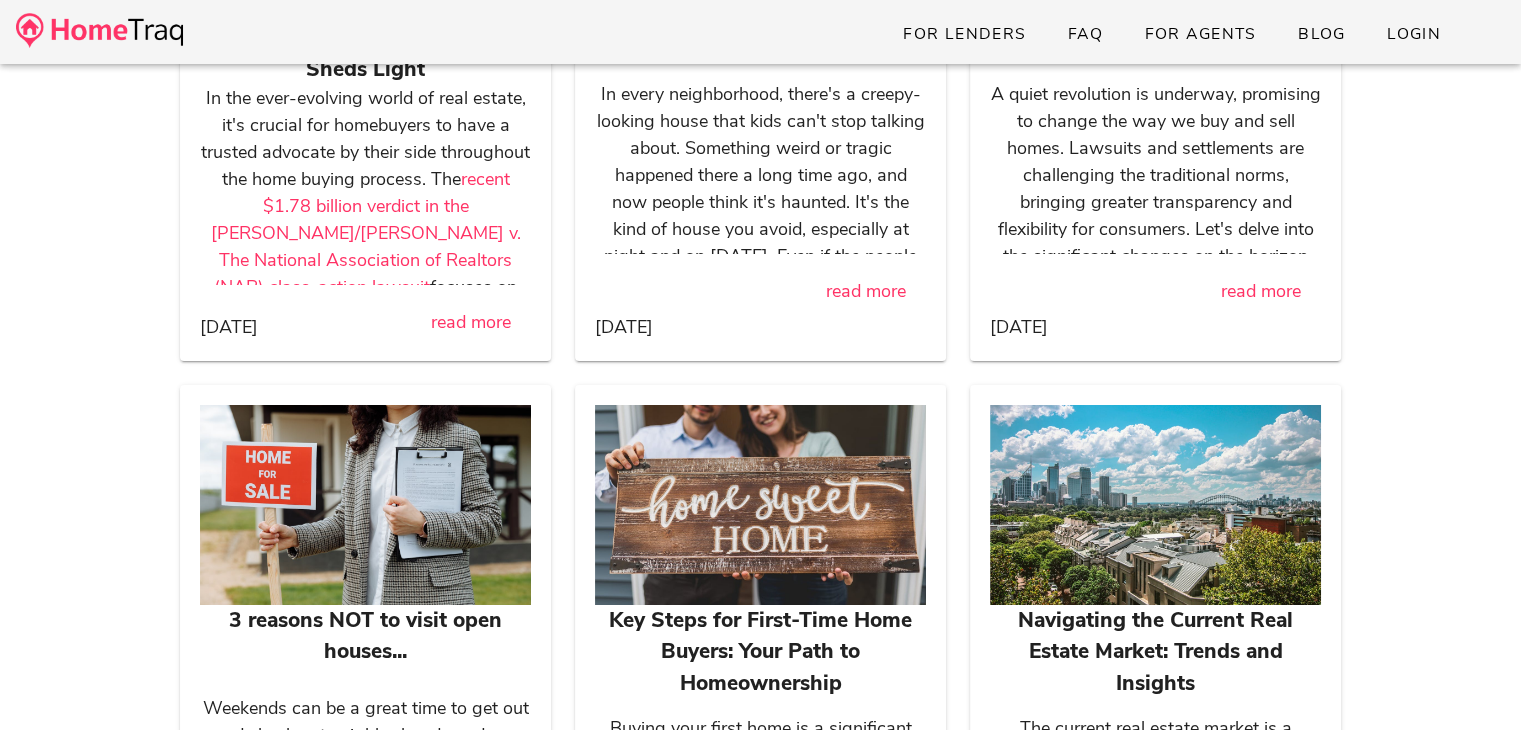 scroll, scrollTop: 7200, scrollLeft: 0, axis: vertical 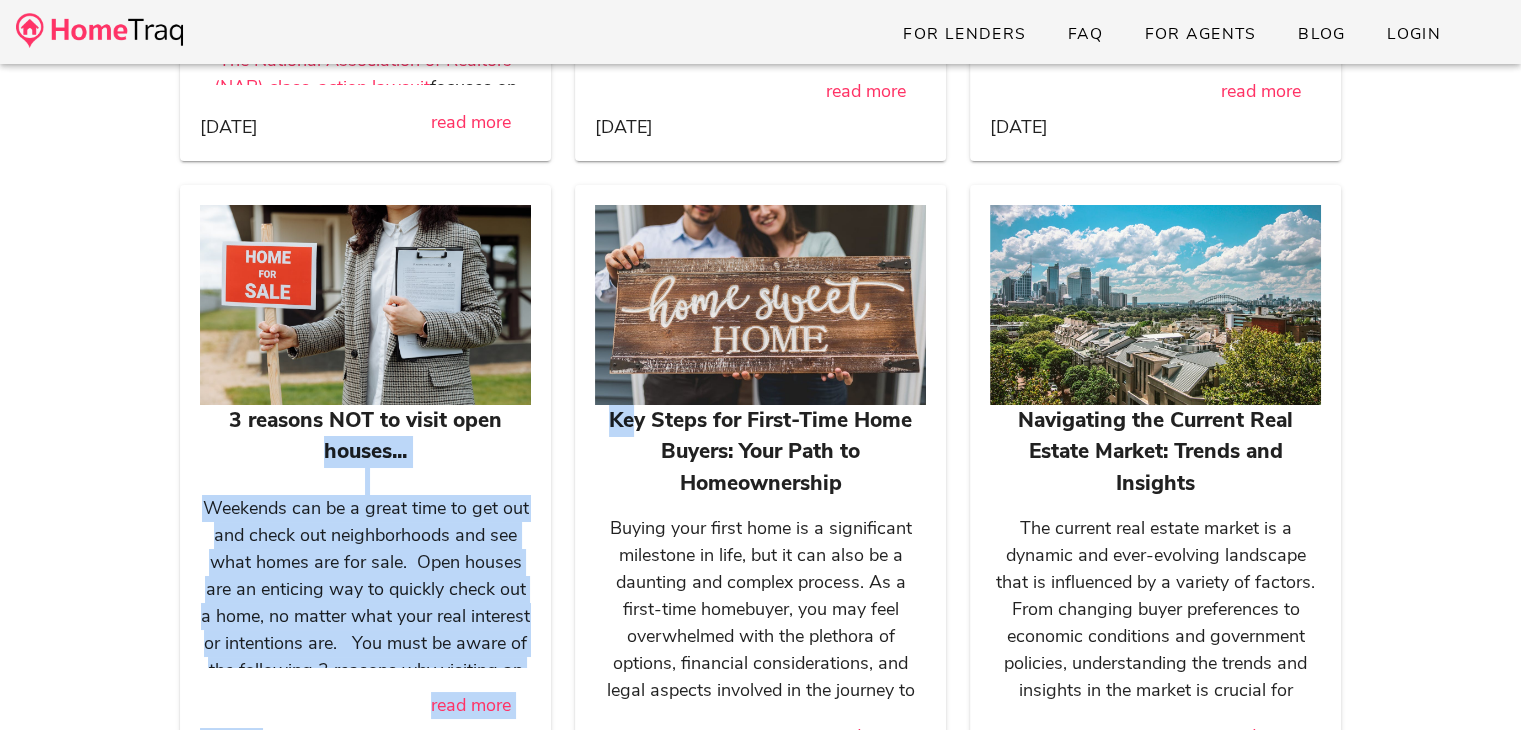 drag, startPoint x: 560, startPoint y: 412, endPoint x: 602, endPoint y: 431, distance: 46.09772 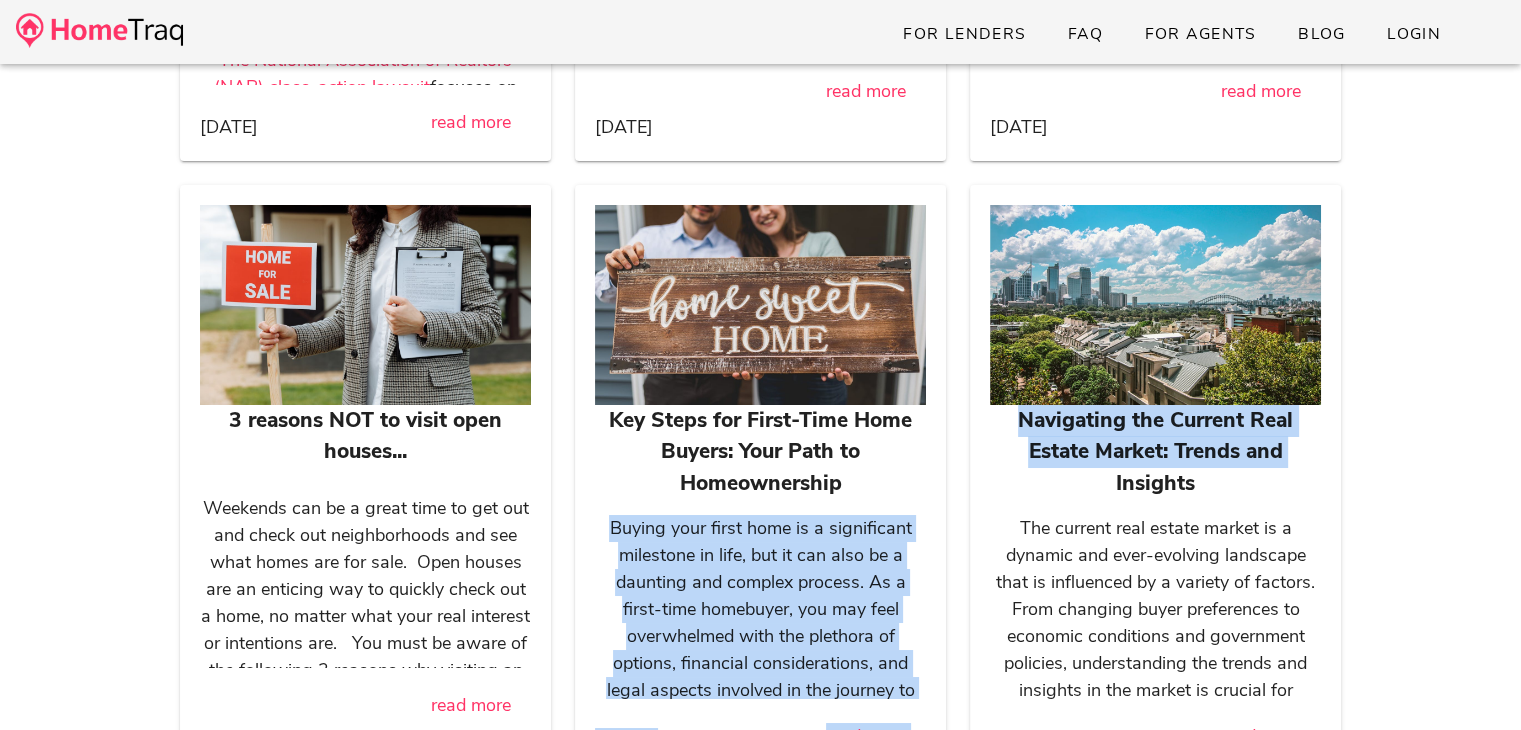 drag, startPoint x: 958, startPoint y: 482, endPoint x: 928, endPoint y: 475, distance: 30.805843 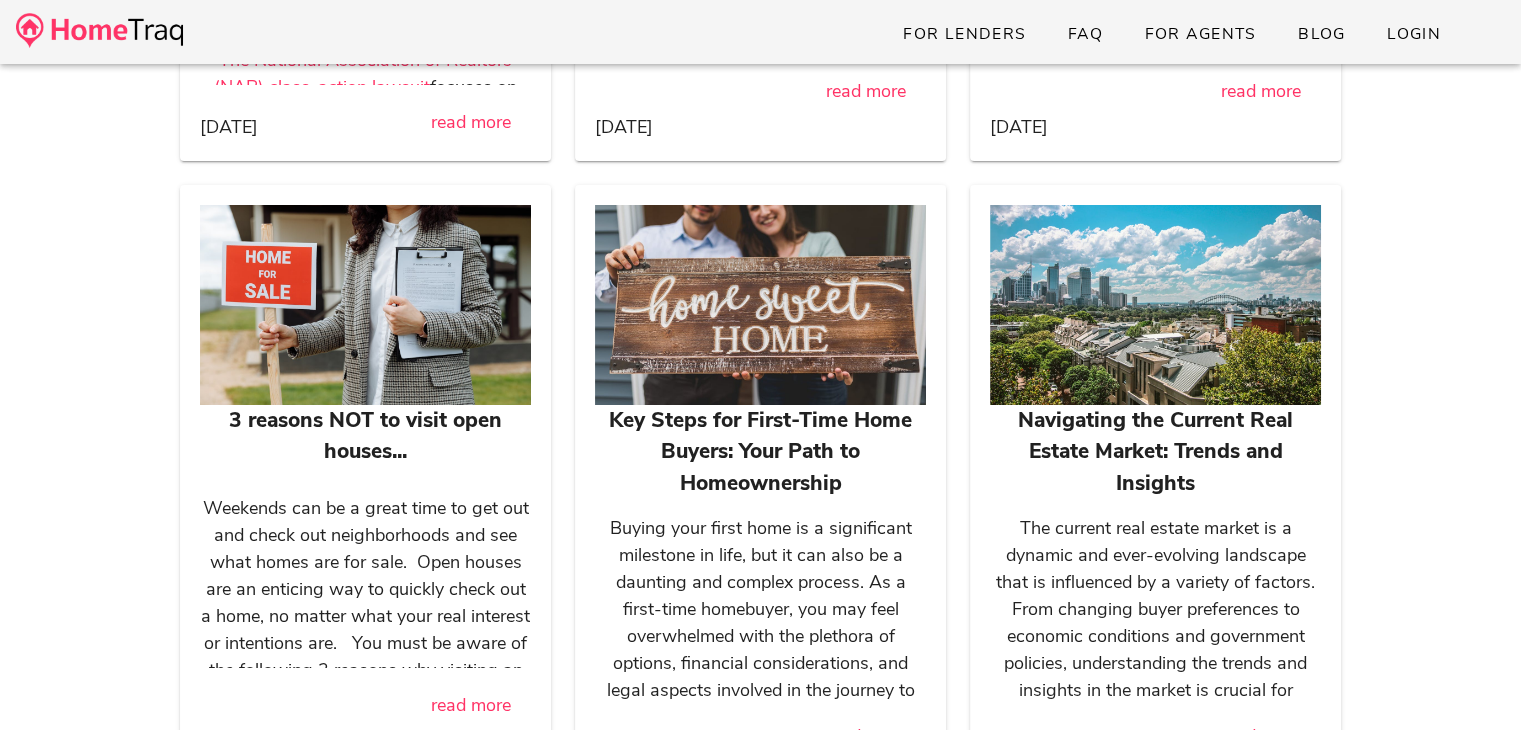 drag, startPoint x: 576, startPoint y: 409, endPoint x: 772, endPoint y: 450, distance: 200.24236 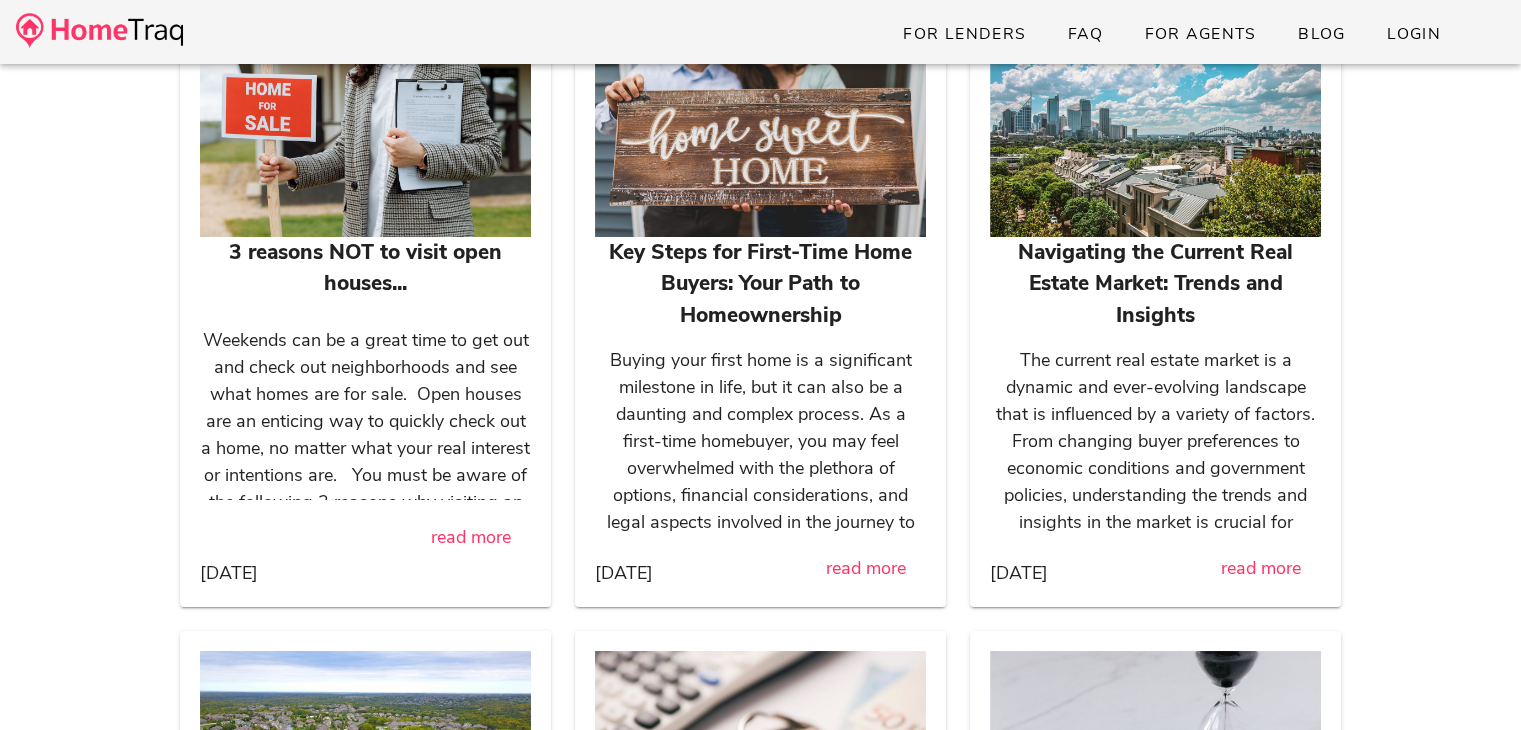 scroll, scrollTop: 7400, scrollLeft: 0, axis: vertical 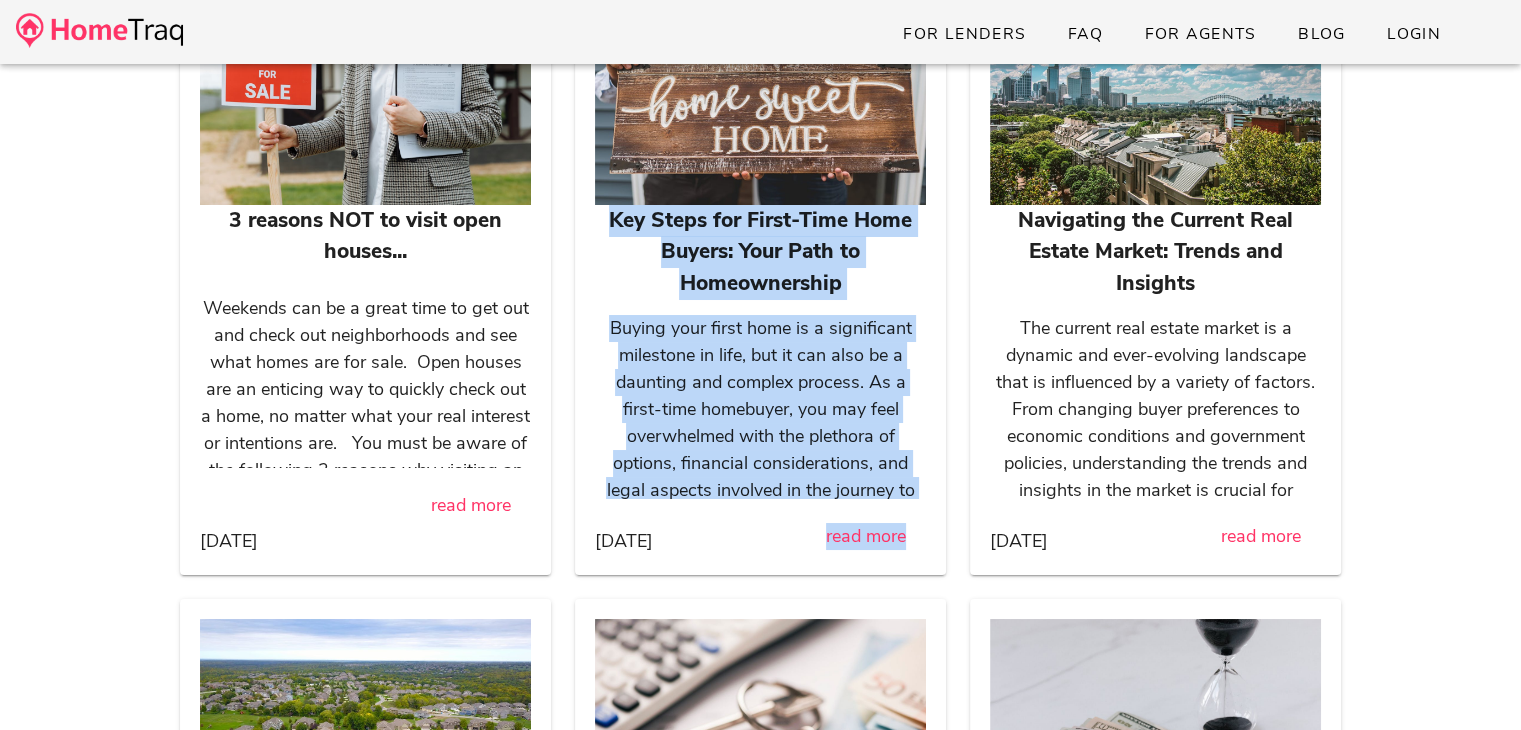 drag, startPoint x: 949, startPoint y: 548, endPoint x: 598, endPoint y: 217, distance: 482.45413 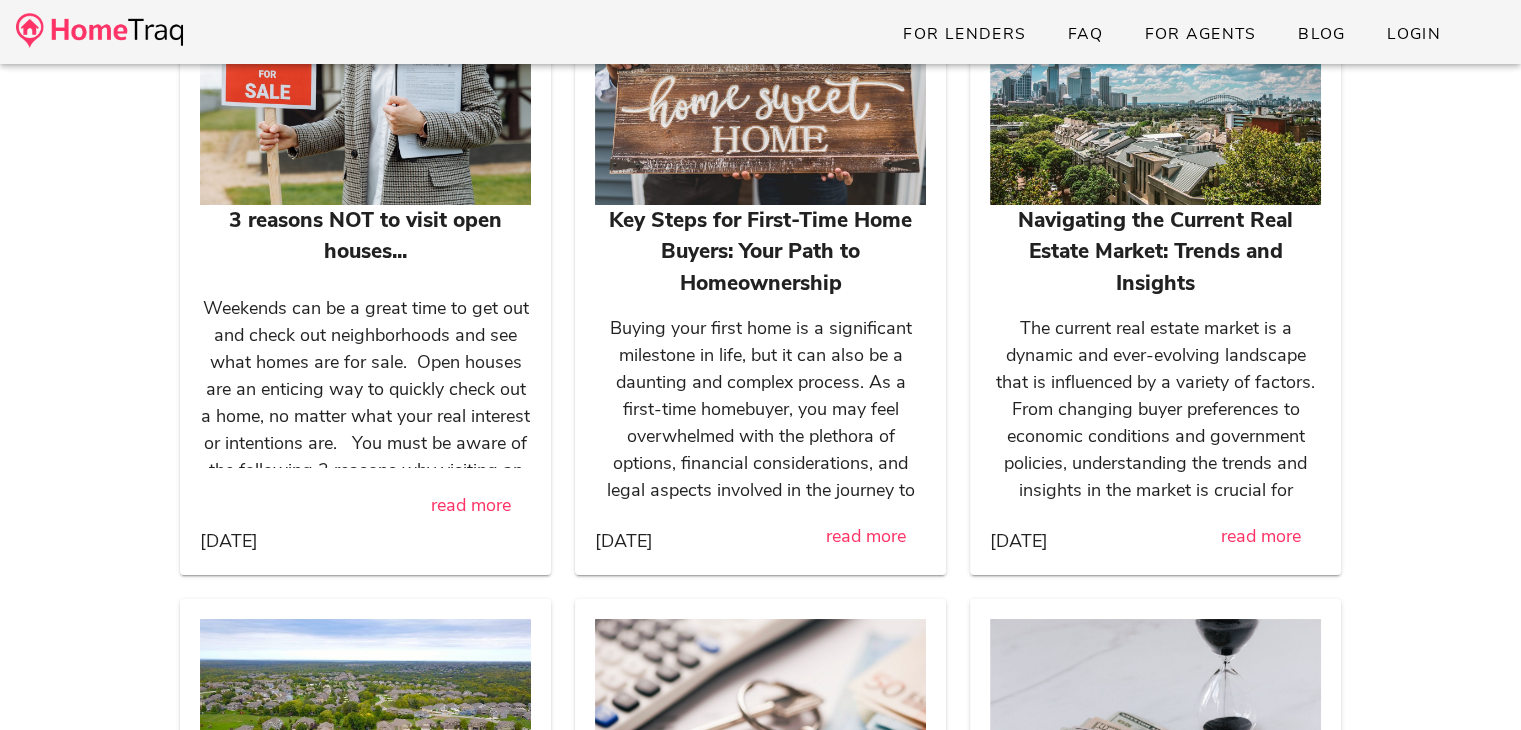 click on "[DATE]" at bounding box center [760, 541] 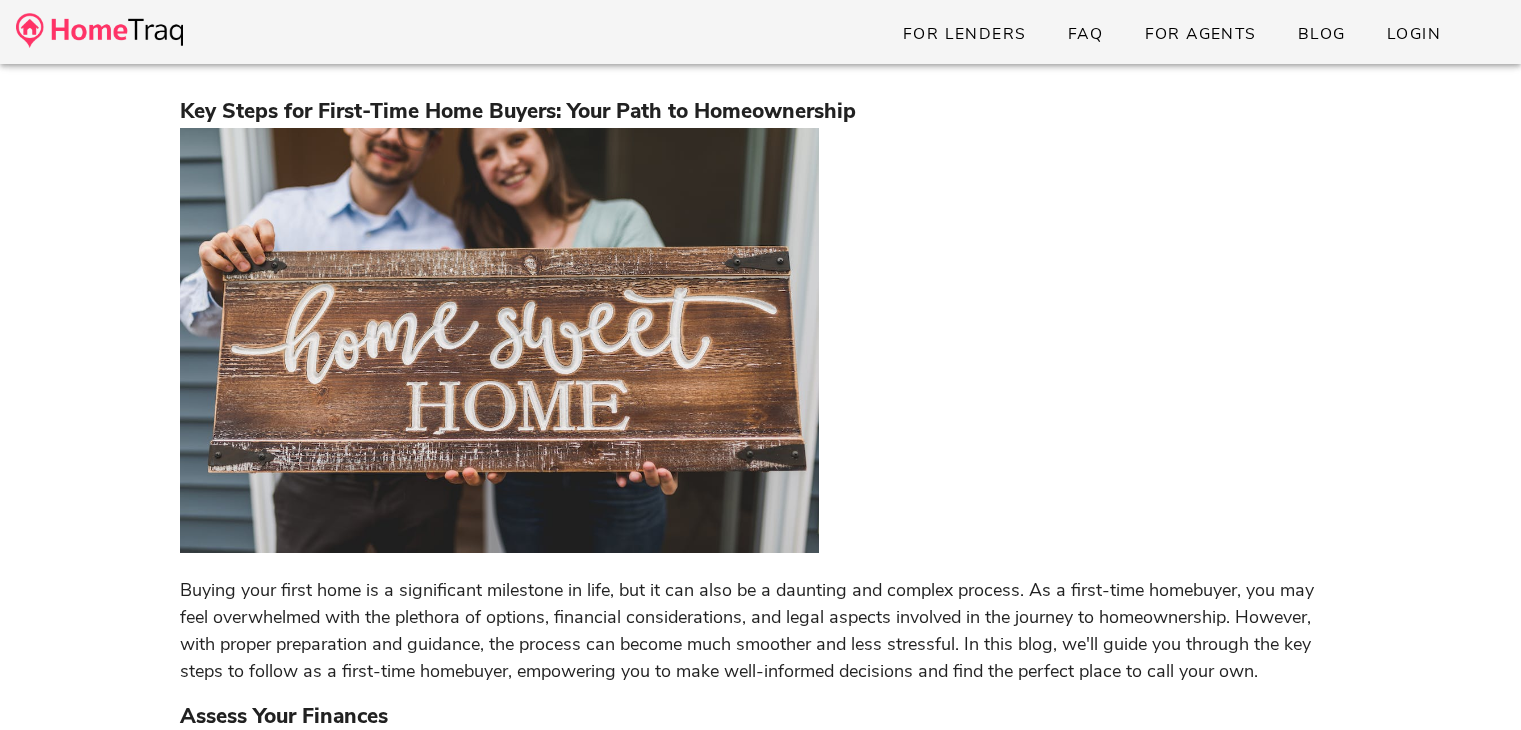 scroll, scrollTop: 0, scrollLeft: 0, axis: both 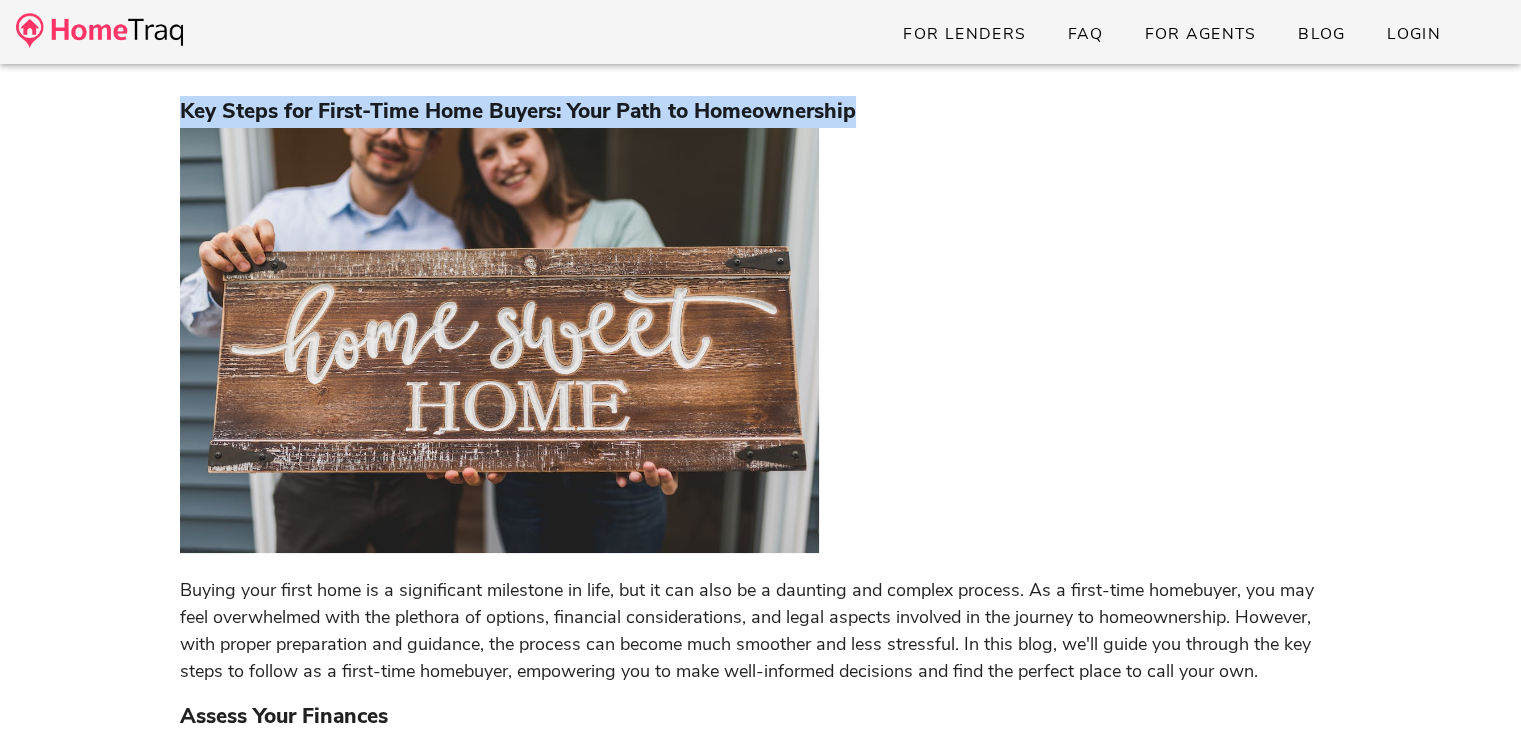 click on "Key Steps for First-Time Home Buyers: Your Path to Homeownership" at bounding box center [760, 112] 